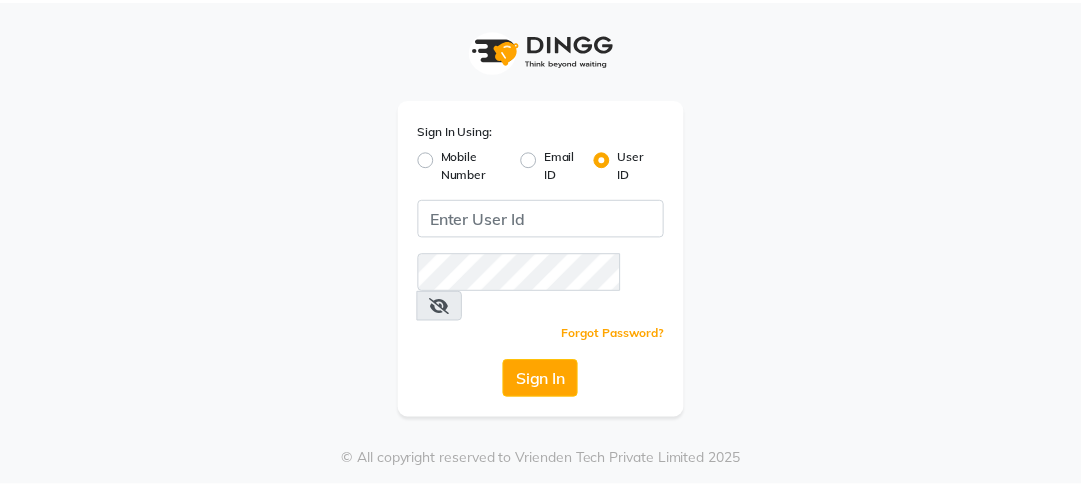 scroll, scrollTop: 0, scrollLeft: 0, axis: both 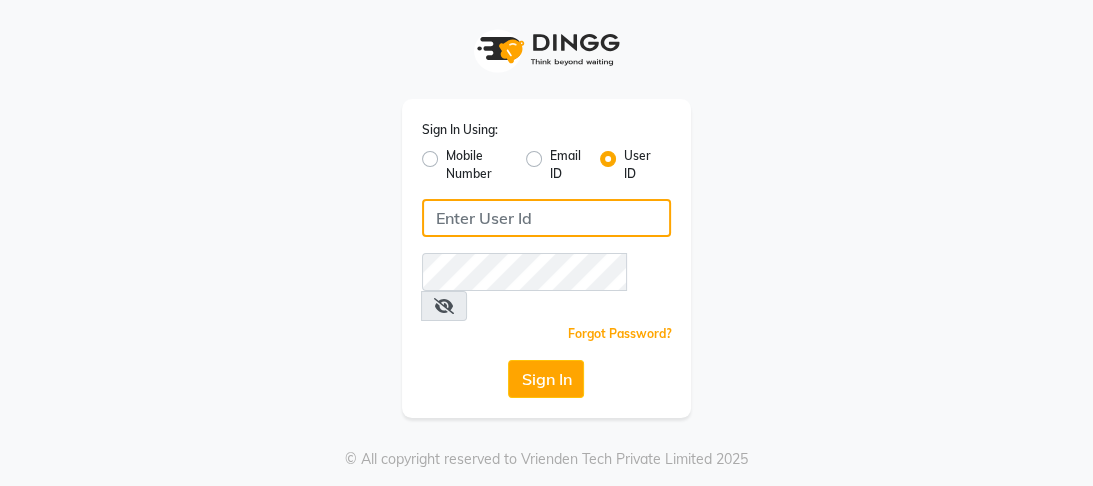 click 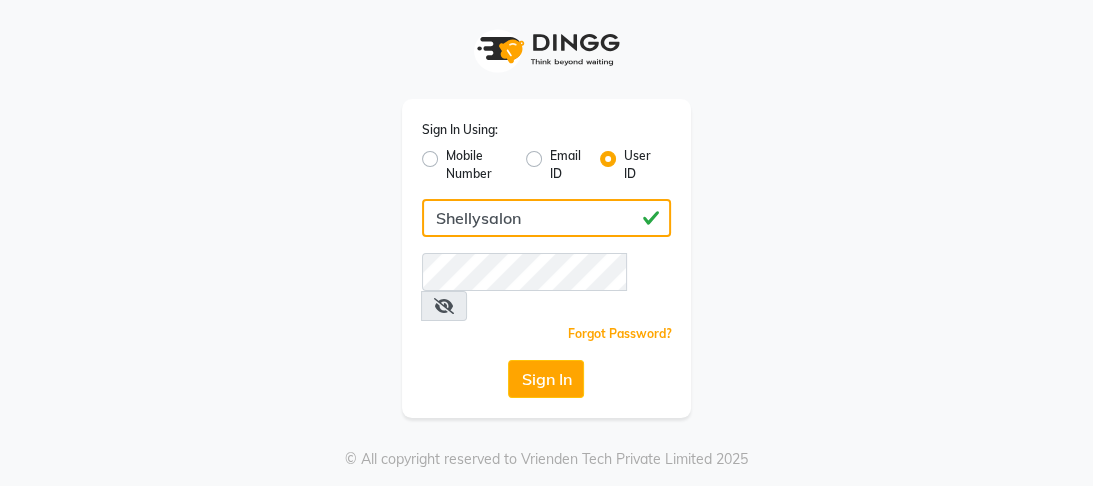 type on "Shellysalon" 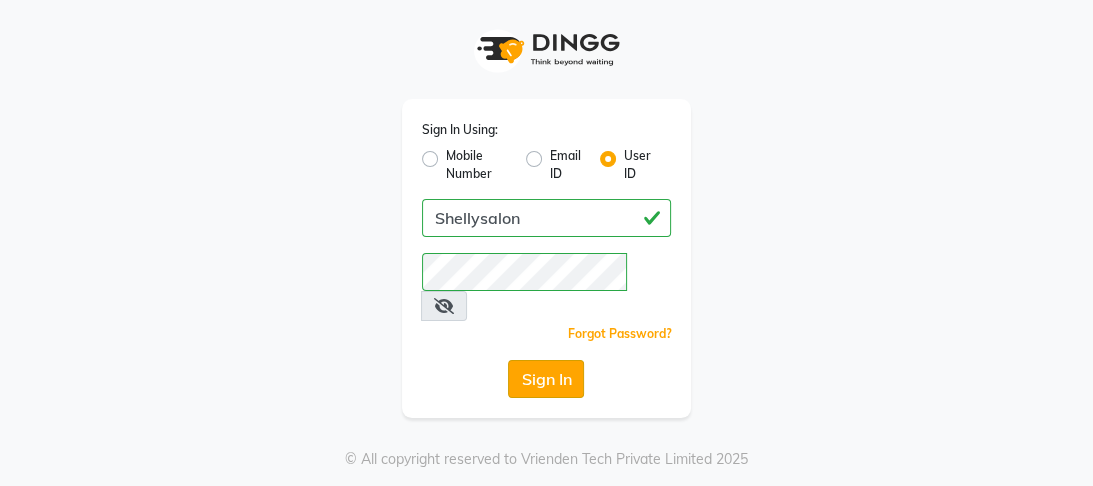 click on "Sign In" 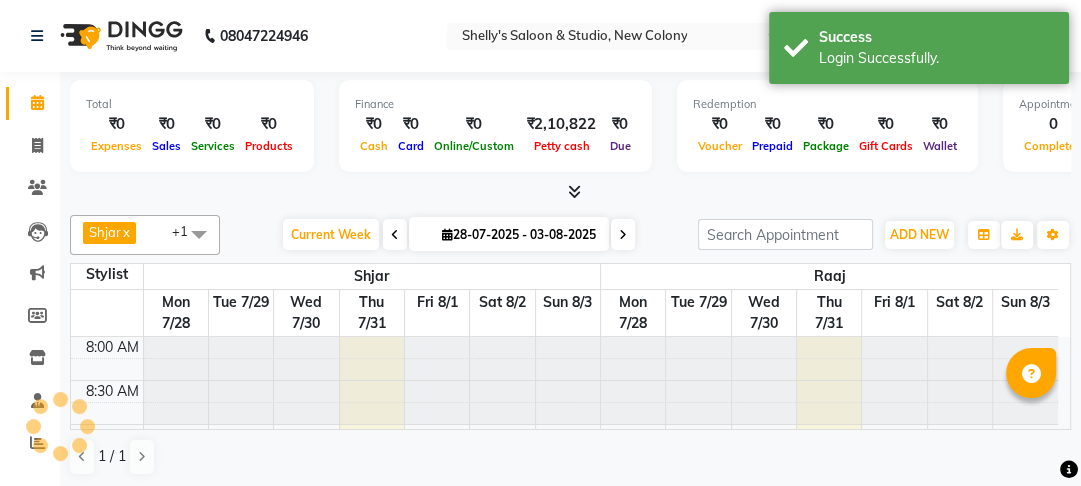 scroll, scrollTop: 0, scrollLeft: 0, axis: both 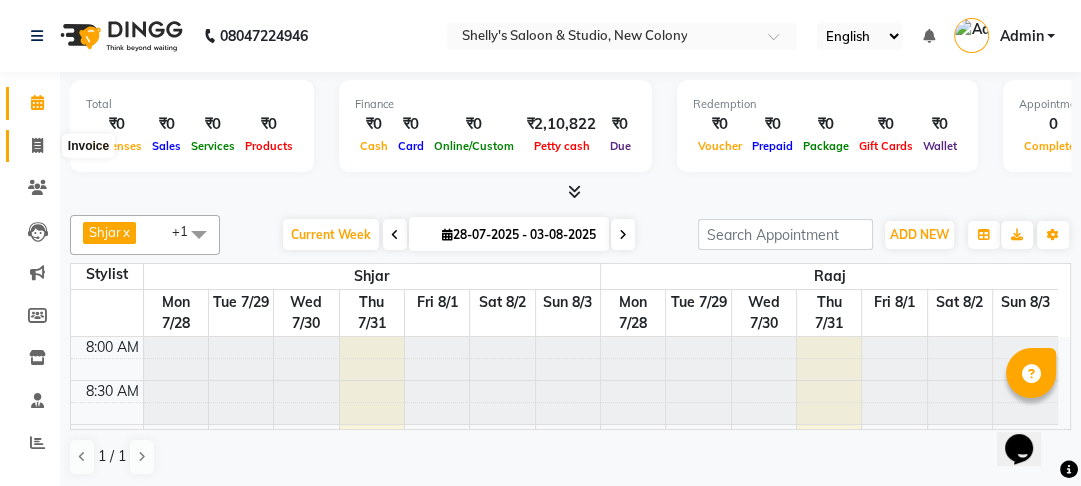 click 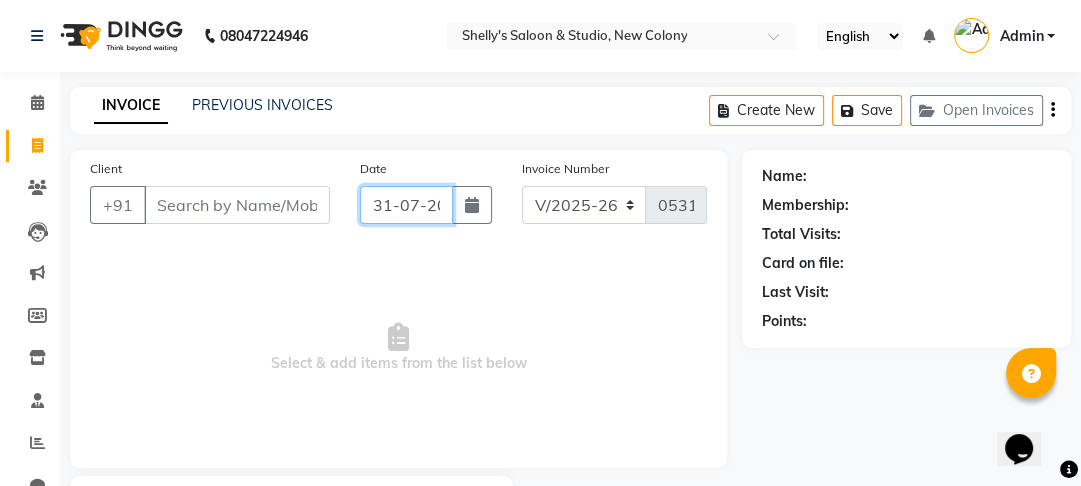 click on "31-07-2025" 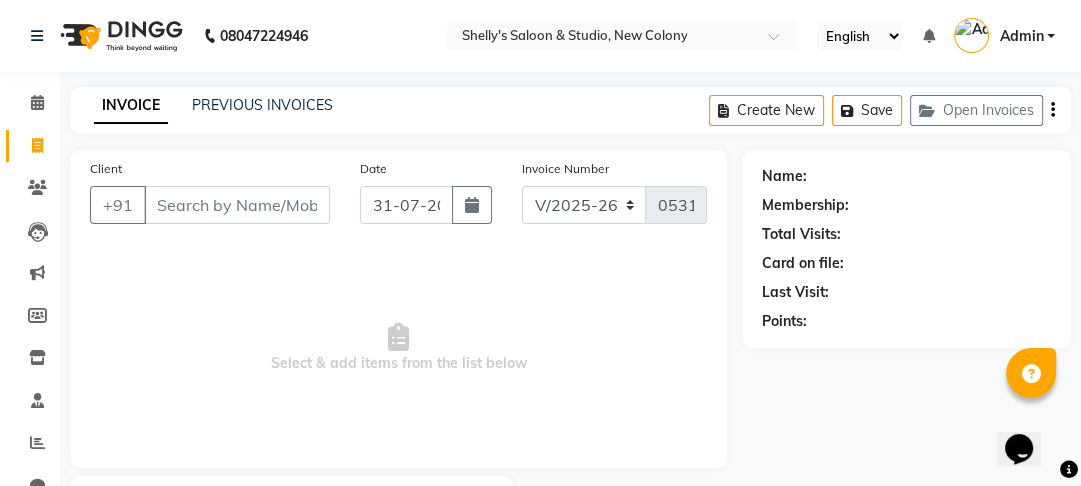 select on "7" 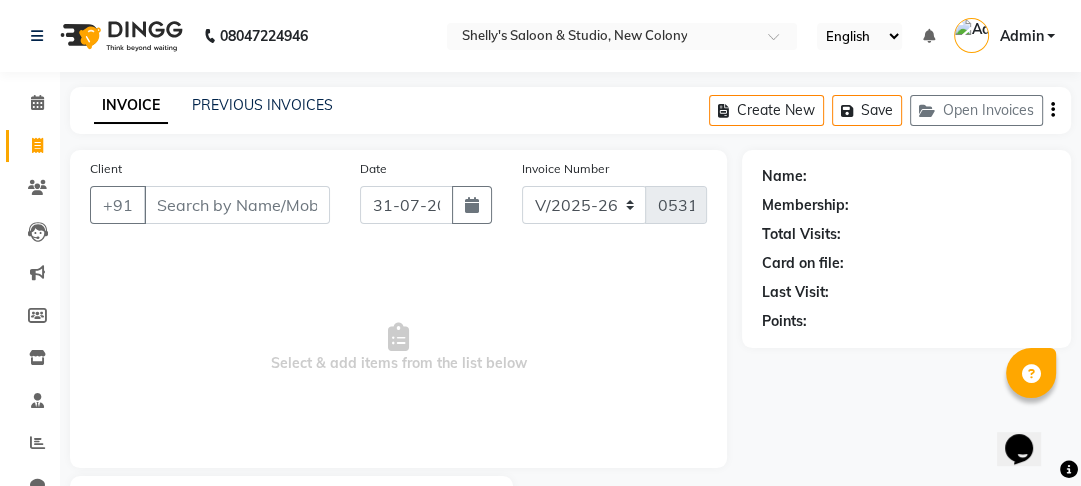 select on "2025" 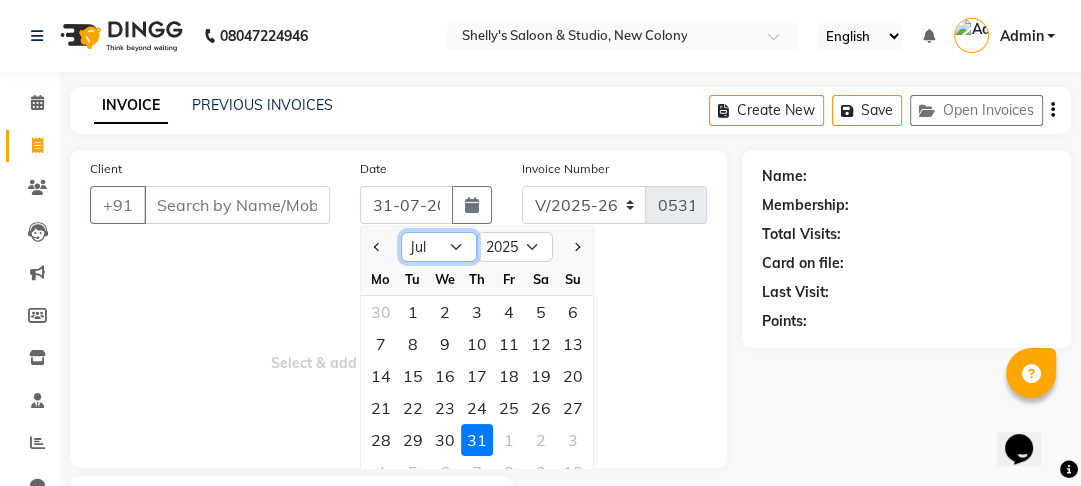 click on "Jan Feb Mar Apr May Jun Jul Aug Sep Oct Nov Dec" 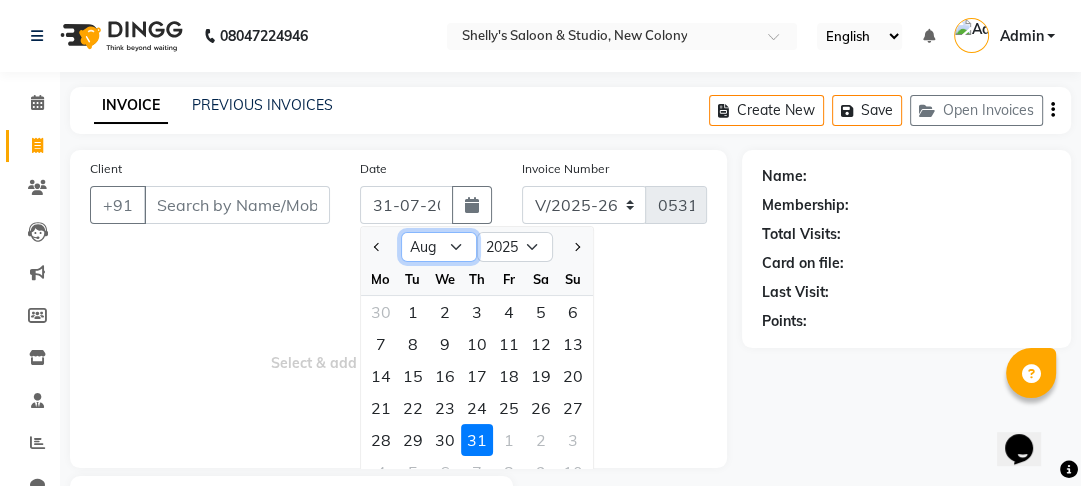 click on "Jan Feb Mar Apr May Jun Jul Aug Sep Oct Nov Dec" 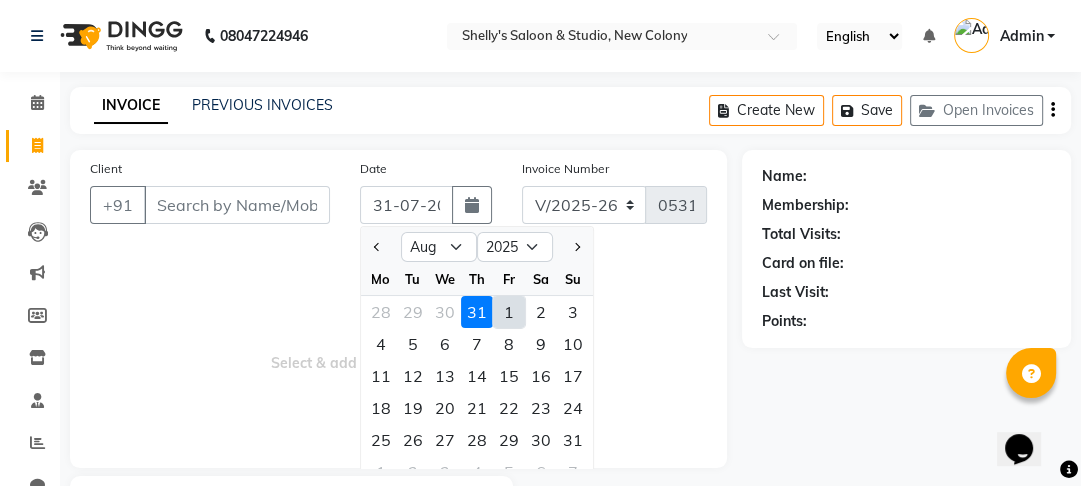 click on "1" 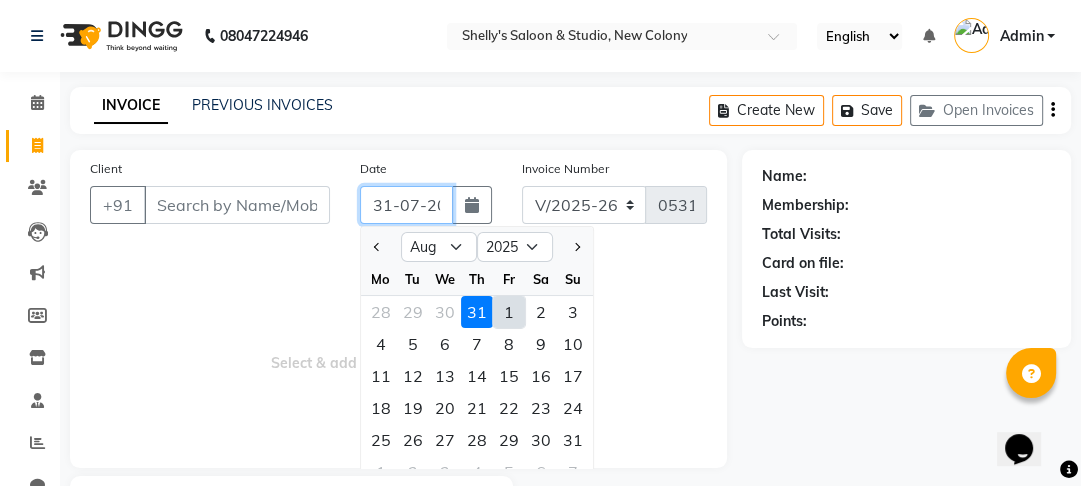 type on "01-08-2025" 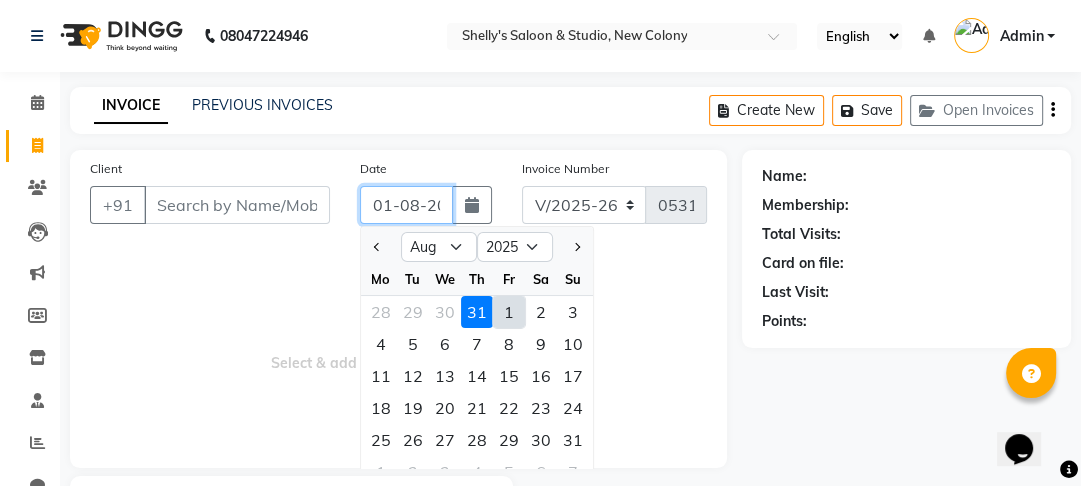 scroll, scrollTop: 0, scrollLeft: 22, axis: horizontal 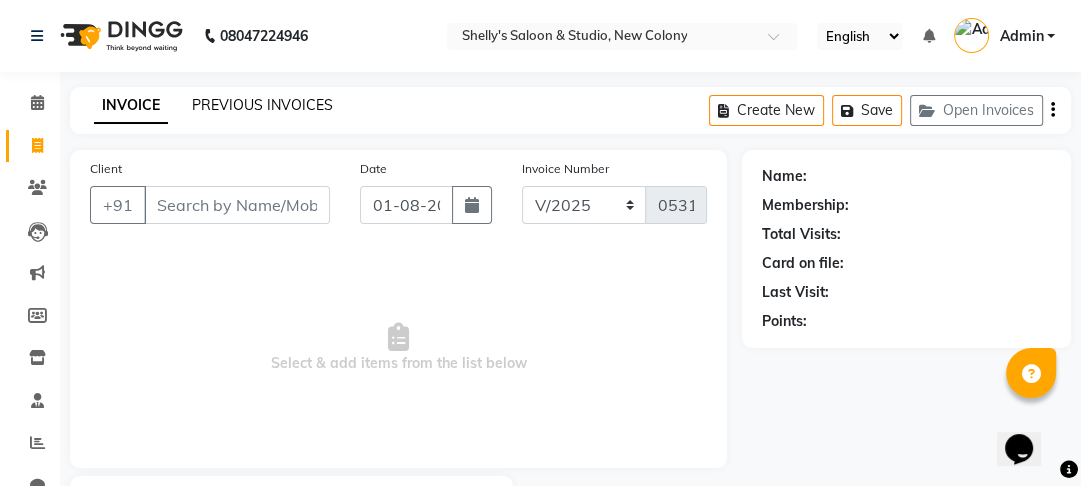 click on "PREVIOUS INVOICES" 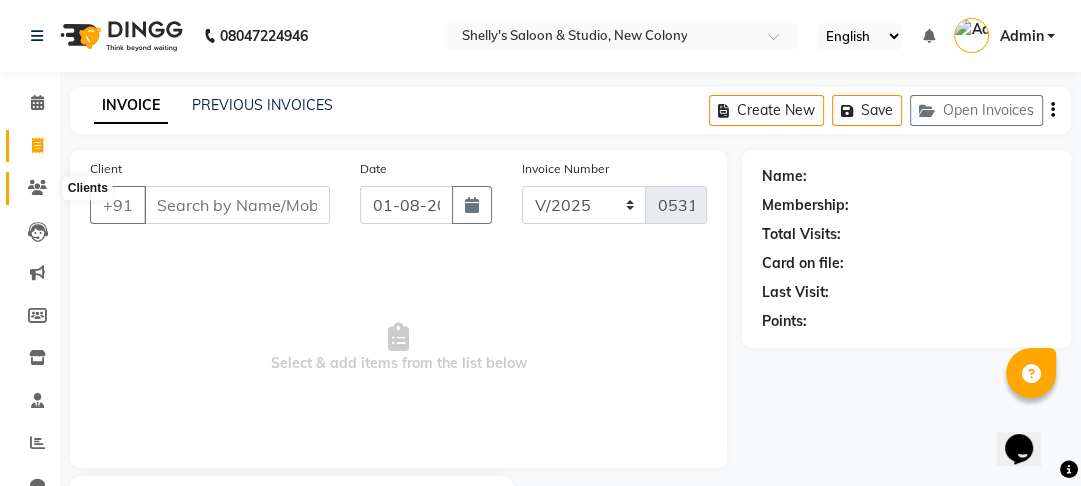 click 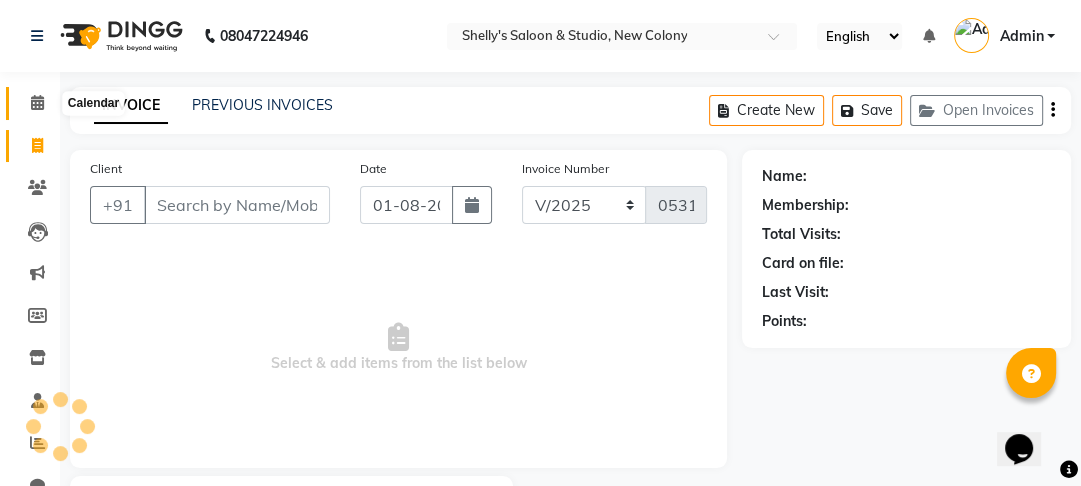 drag, startPoint x: 40, startPoint y: 105, endPoint x: 675, endPoint y: 88, distance: 635.22754 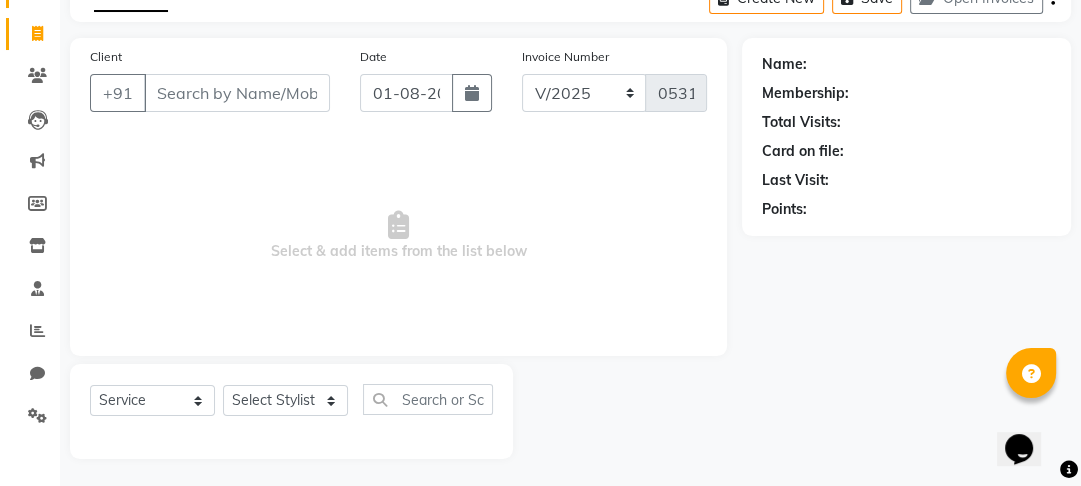 scroll, scrollTop: 116, scrollLeft: 0, axis: vertical 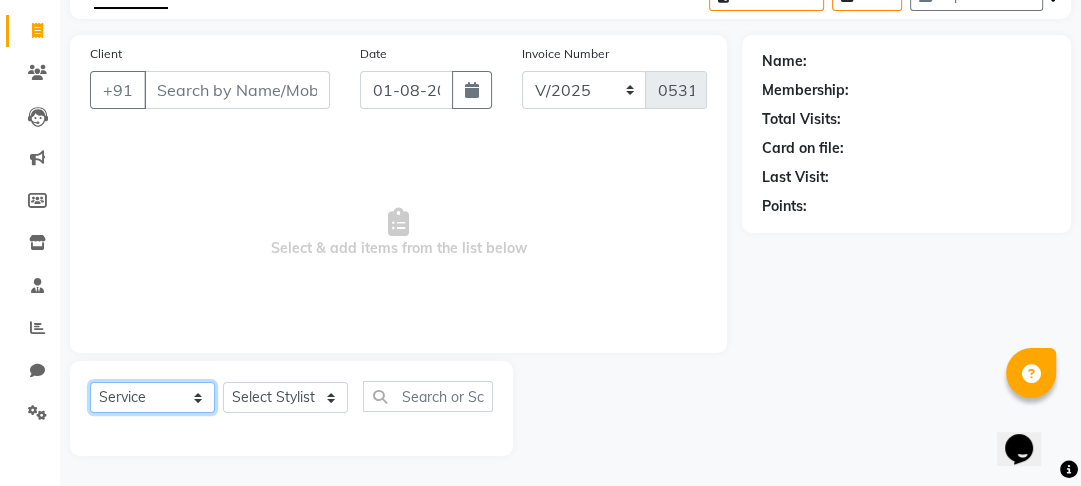 click on "Select  Service  Product  Membership  Package Voucher Prepaid Gift Card" 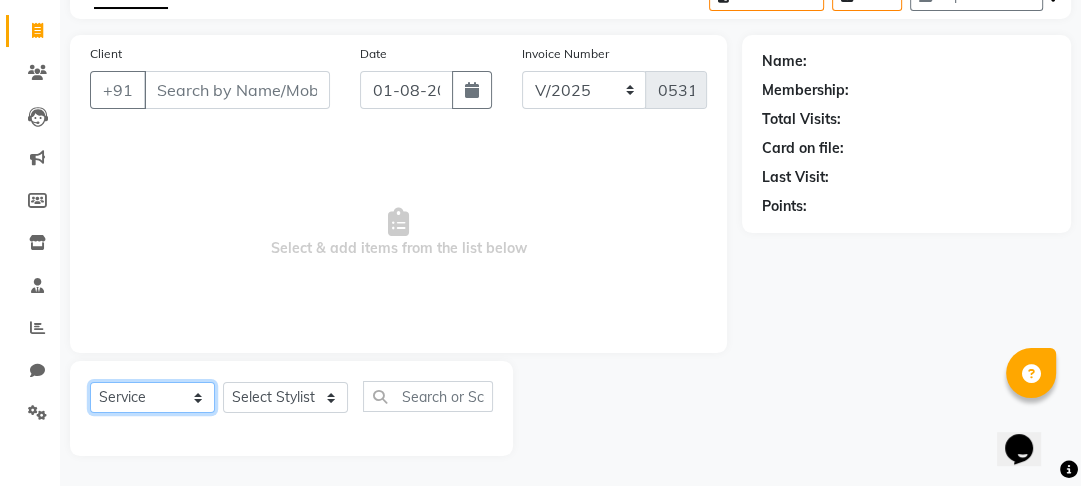 click on "Select  Service  Product  Membership  Package Voucher Prepaid Gift Card" 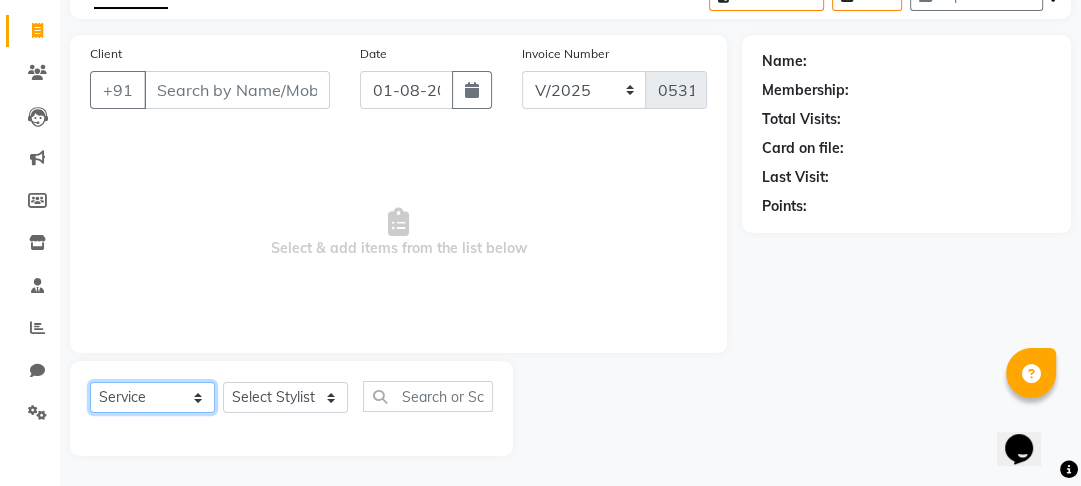 click on "Select  Service  Product  Membership  Package Voucher Prepaid Gift Card" 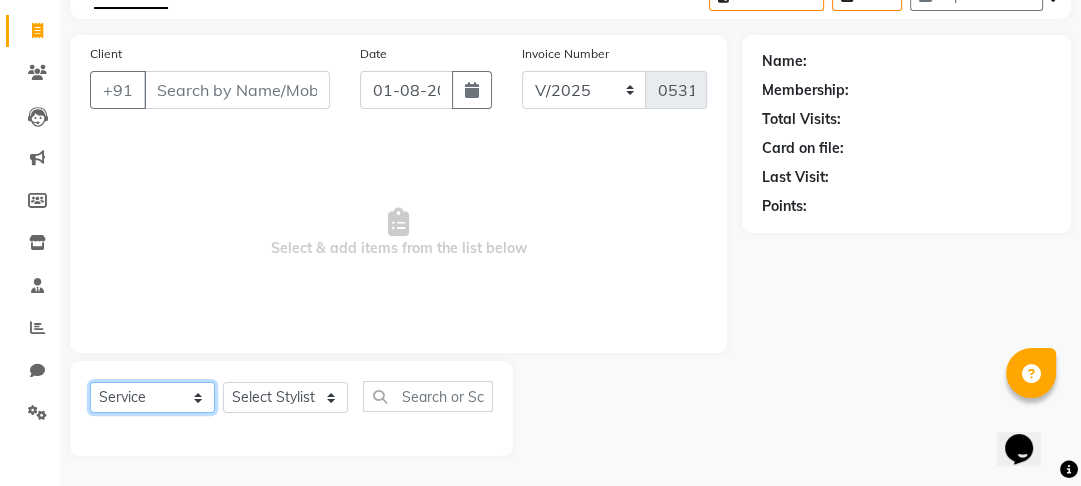 click on "Select  Service  Product  Membership  Package Voucher Prepaid Gift Card" 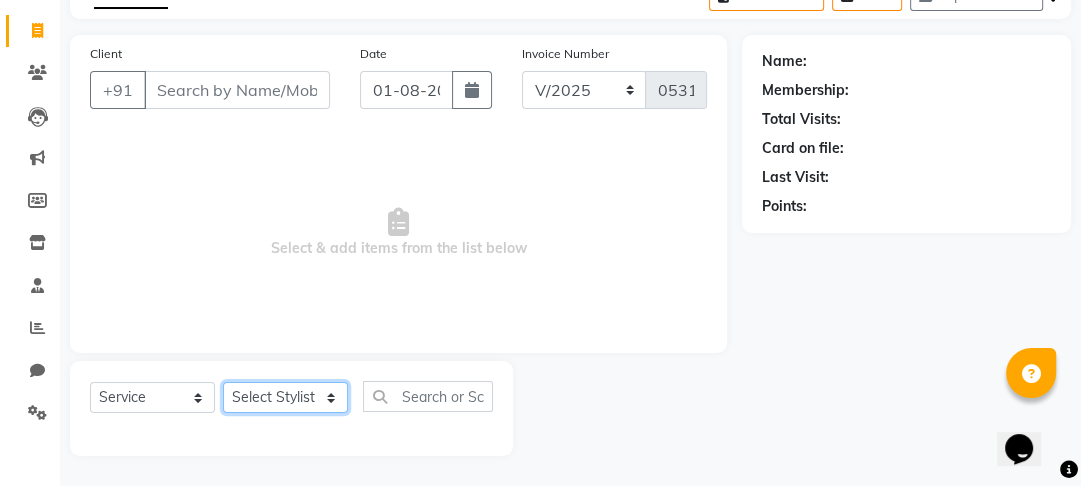 click on "Select Stylist Kajal mansi Pooja Prince Raaj Renu Shelly Shjar" 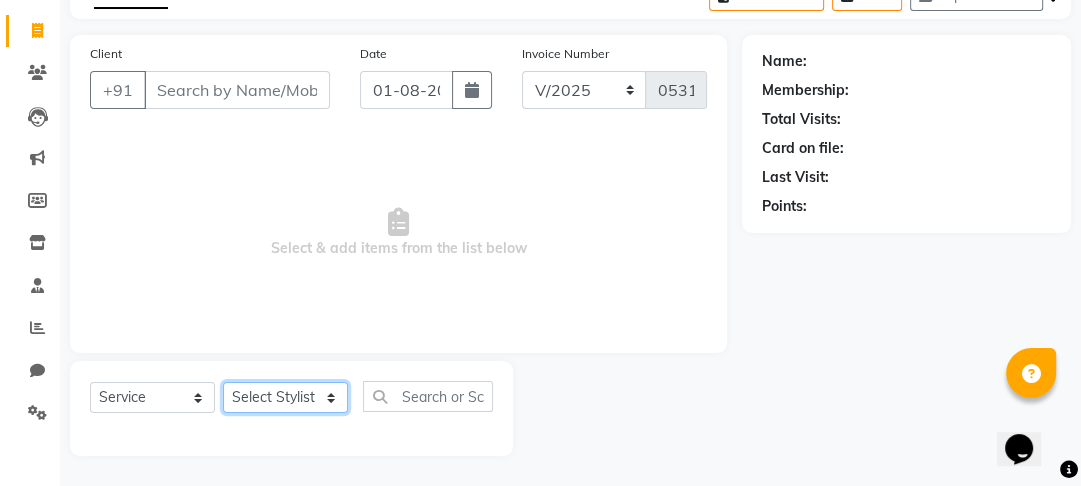 select on "67315" 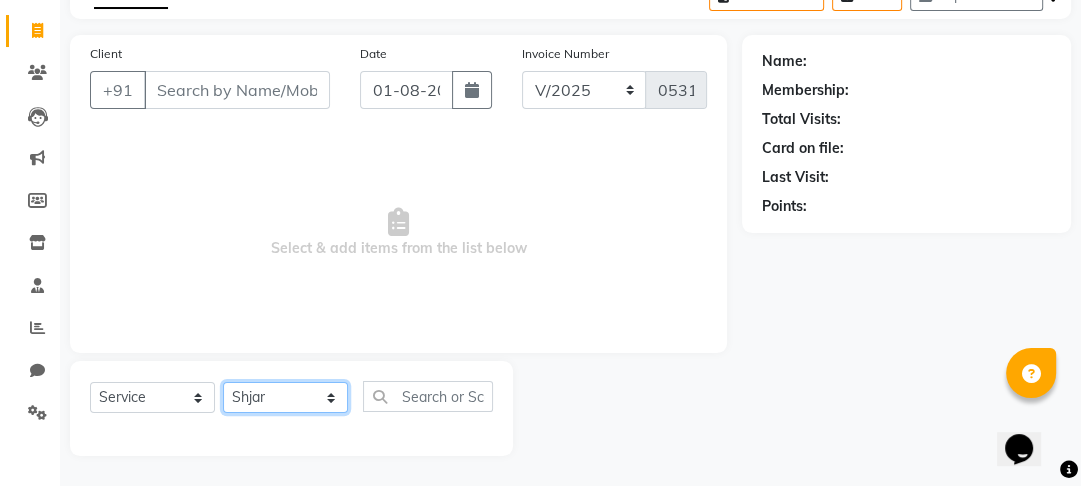 click on "Select Stylist Kajal mansi Pooja Prince Raaj Renu Shelly Shjar" 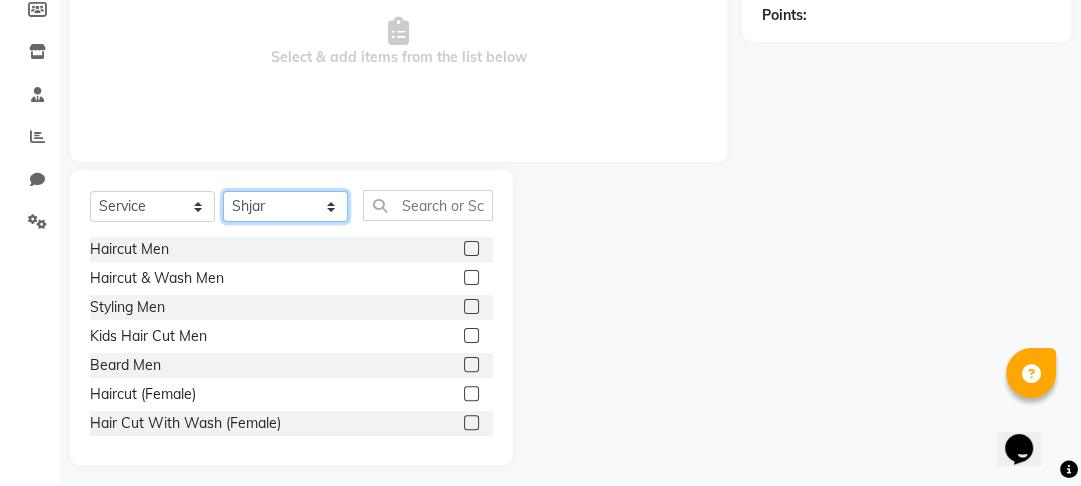scroll, scrollTop: 316, scrollLeft: 0, axis: vertical 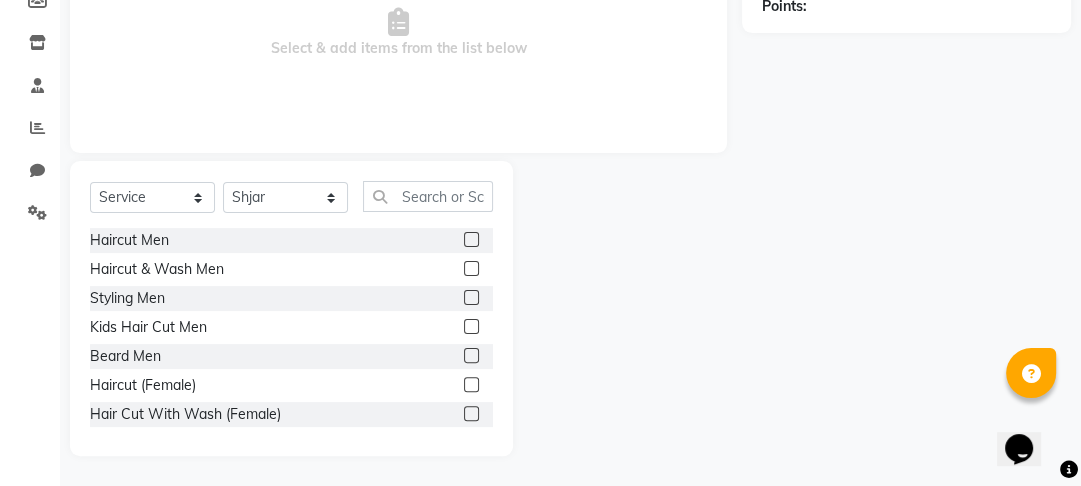 click 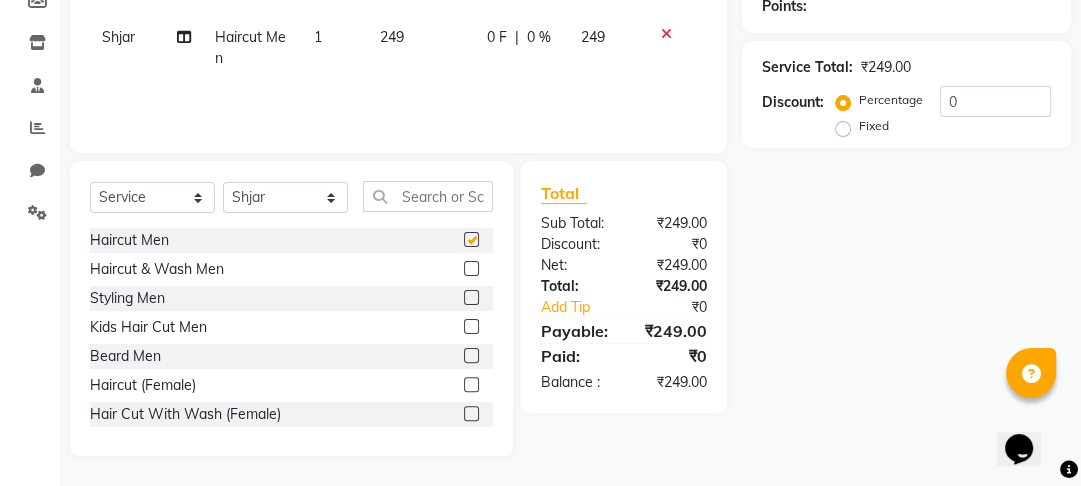 checkbox on "false" 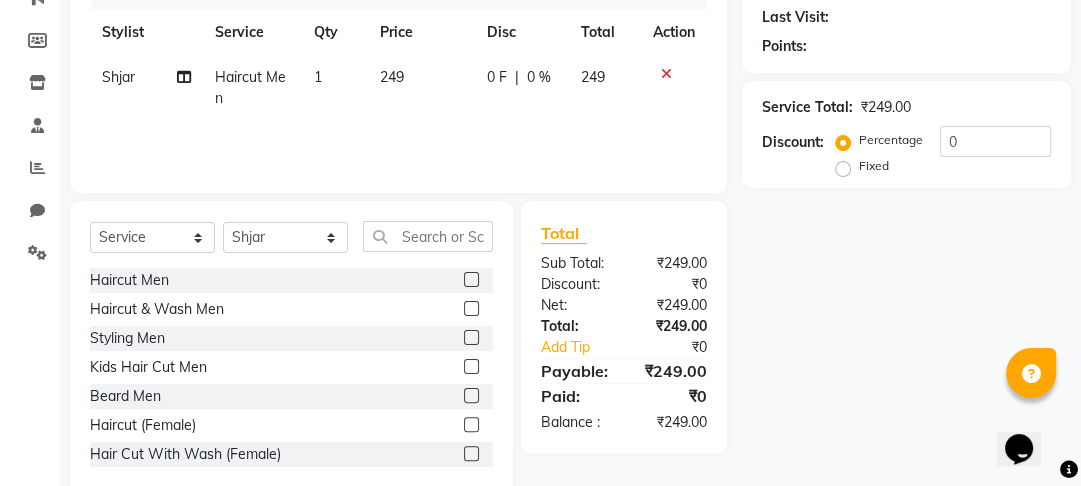 scroll, scrollTop: 236, scrollLeft: 0, axis: vertical 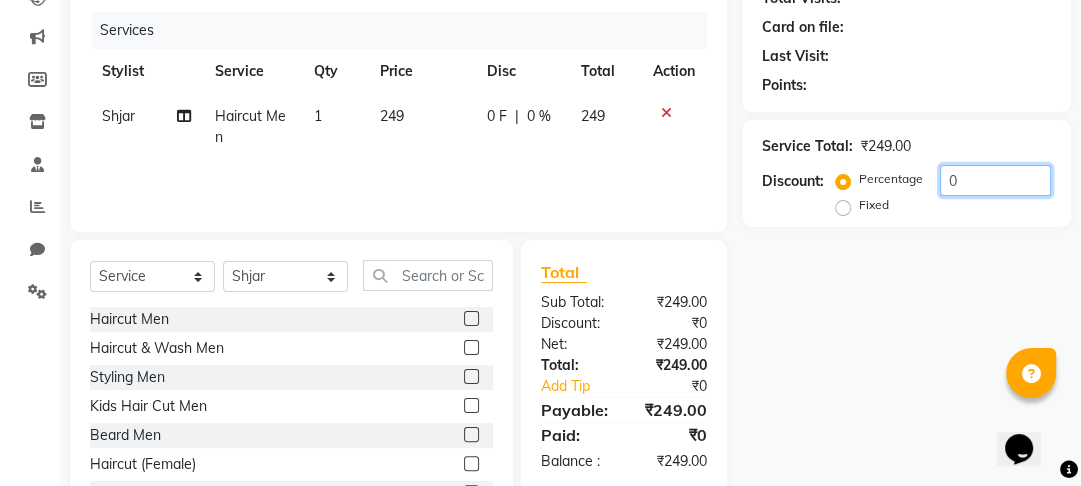 click on "0" 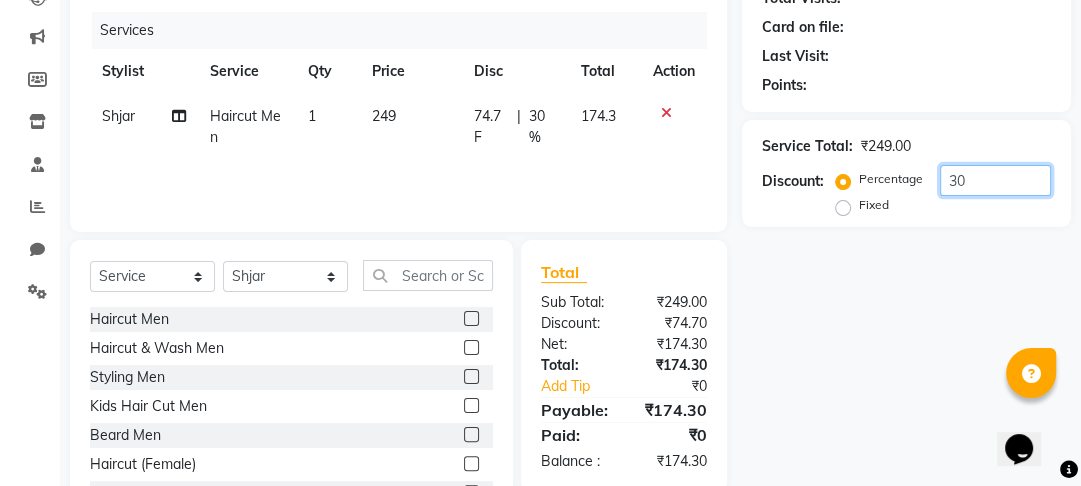 scroll, scrollTop: 156, scrollLeft: 0, axis: vertical 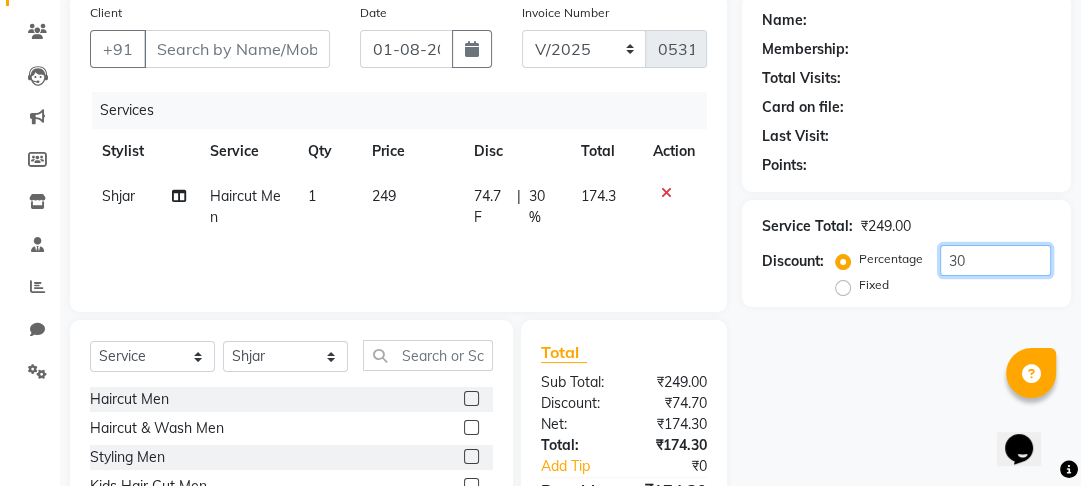 type on "3" 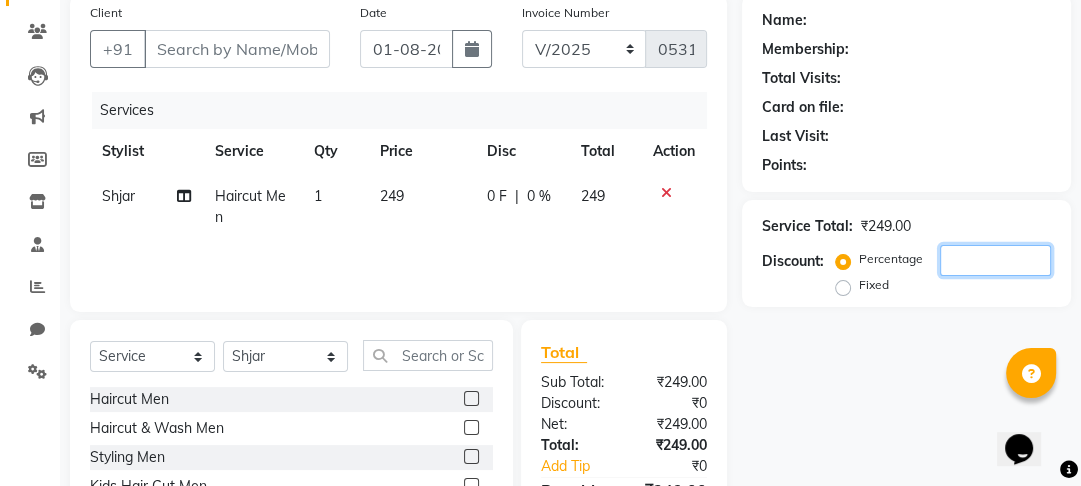 type 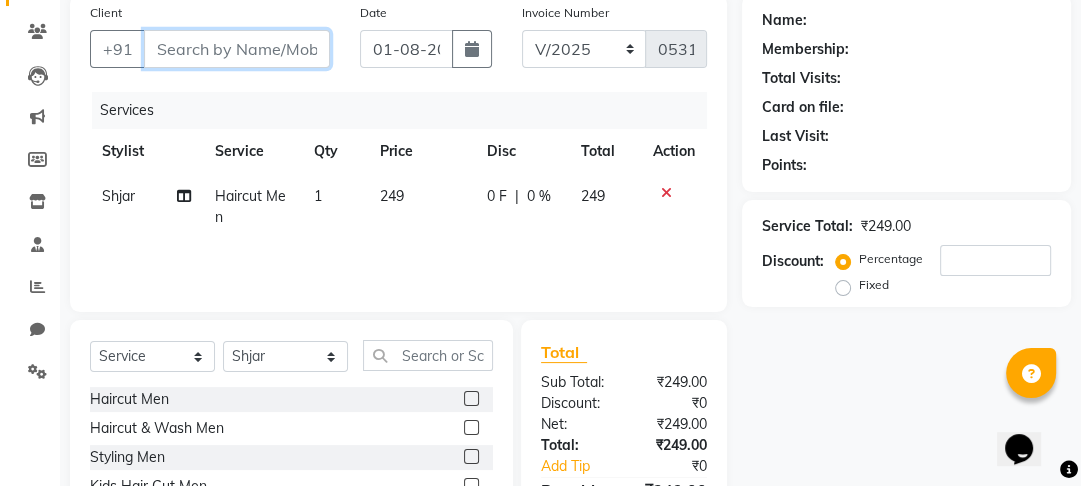 click on "Client" at bounding box center [237, 49] 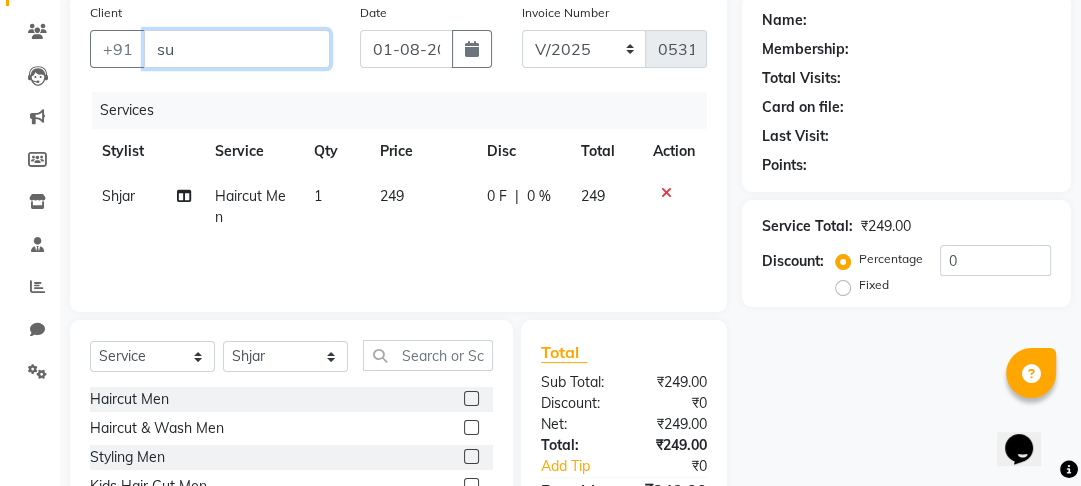 type on "s" 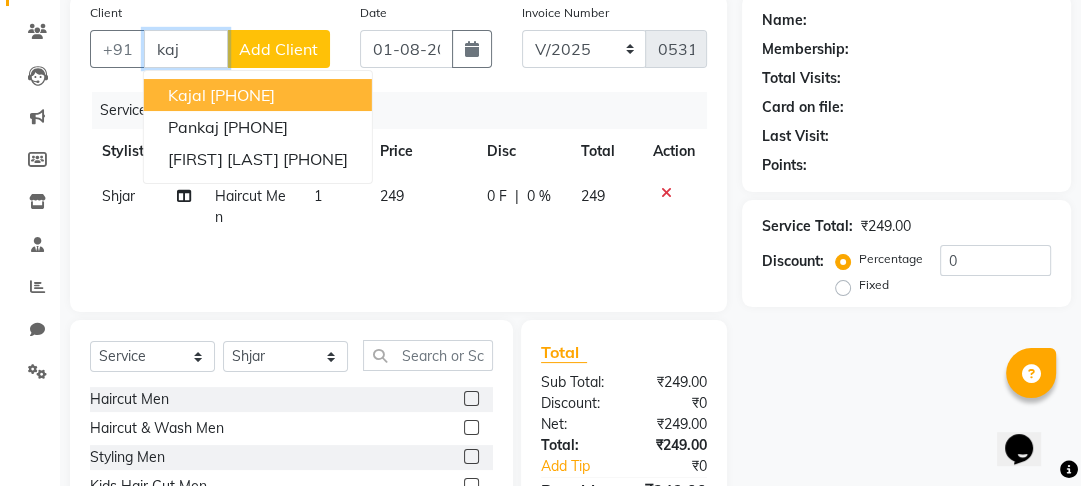 click on "[FIRST] [PHONE]" at bounding box center [258, 95] 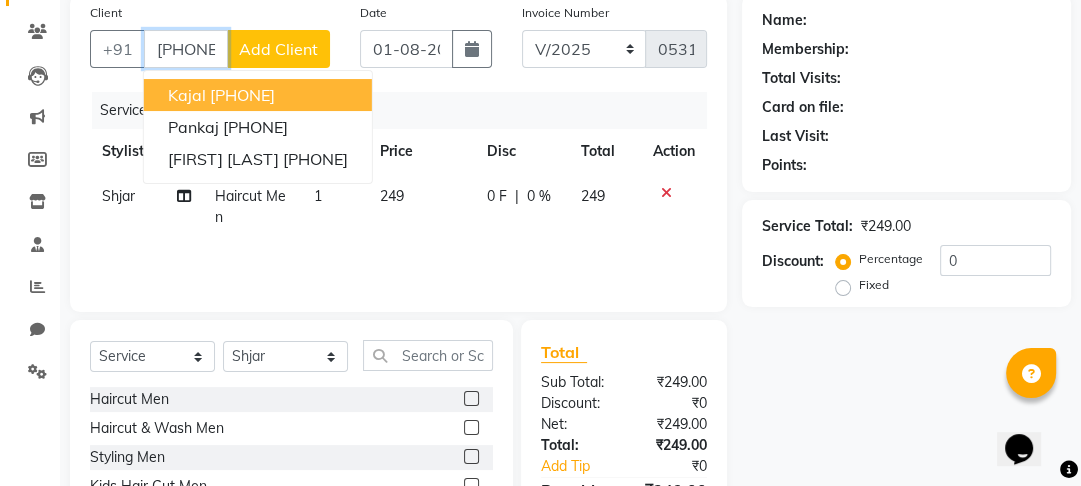type on "[PHONE]" 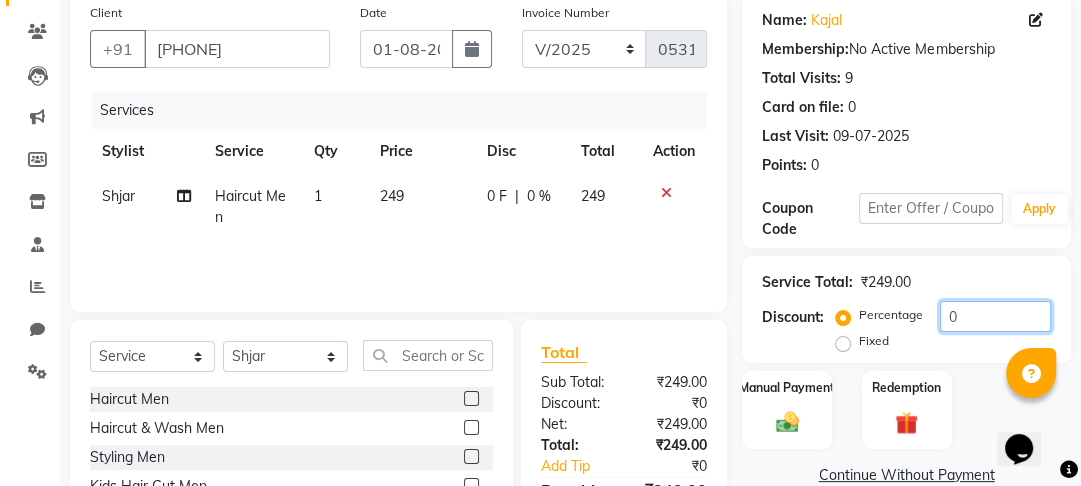click on "0" 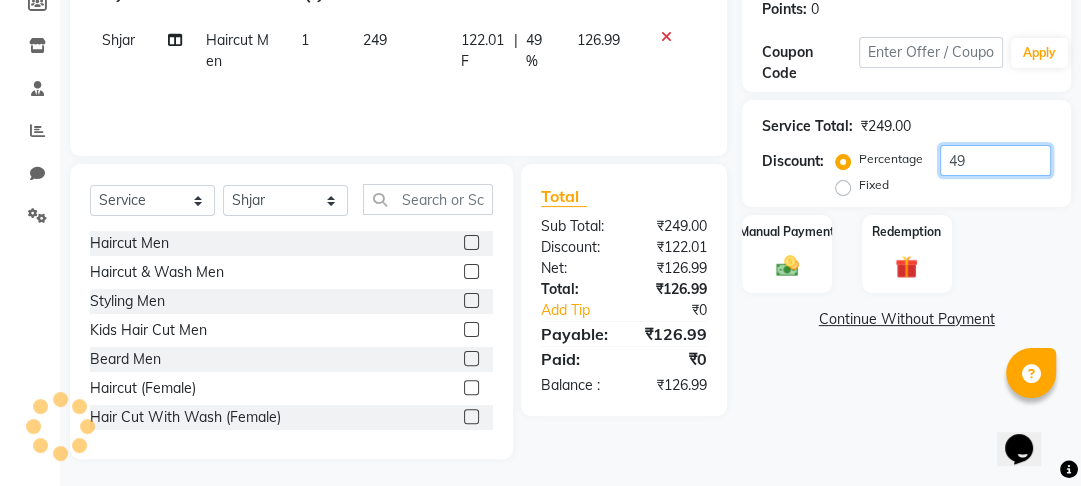 scroll, scrollTop: 316, scrollLeft: 0, axis: vertical 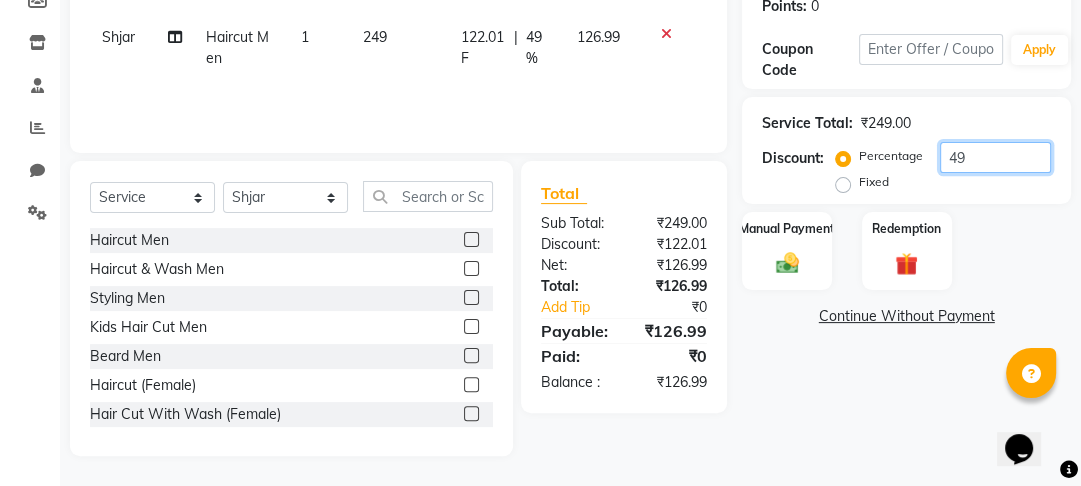 type on "49" 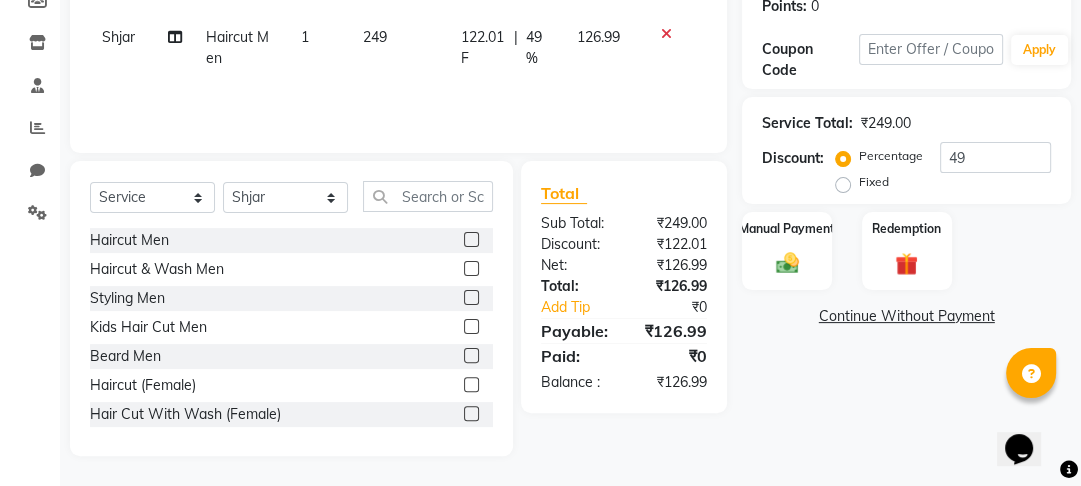 click on "Fixed" 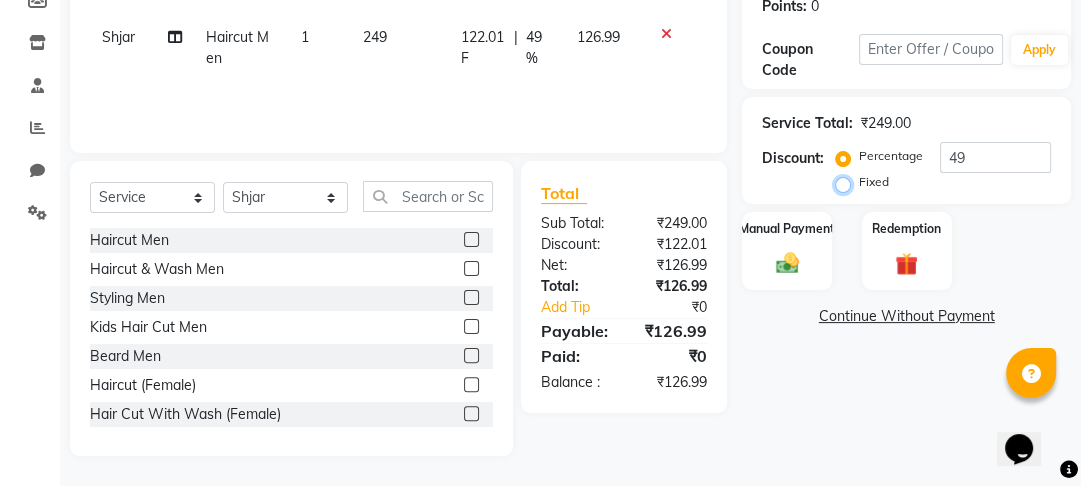 click on "Fixed" at bounding box center (847, 182) 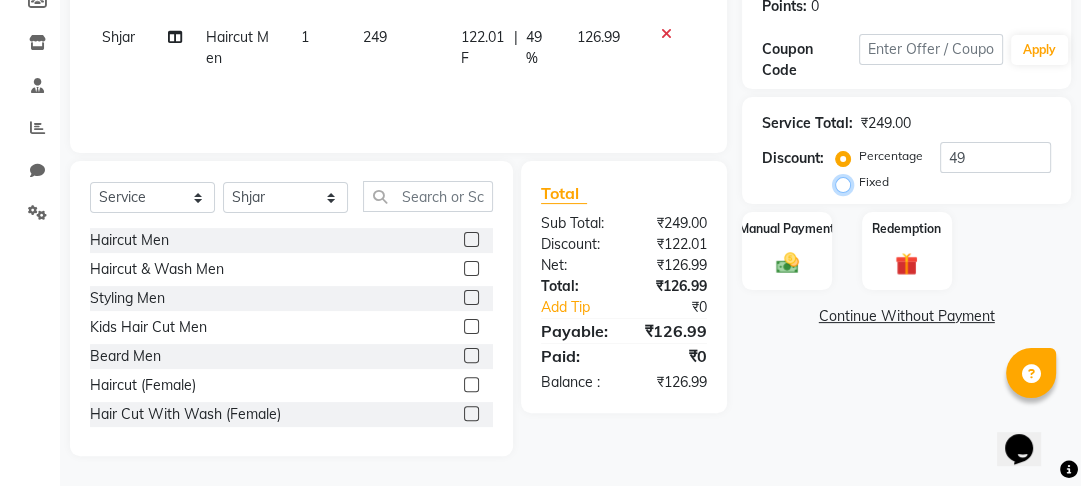 radio on "true" 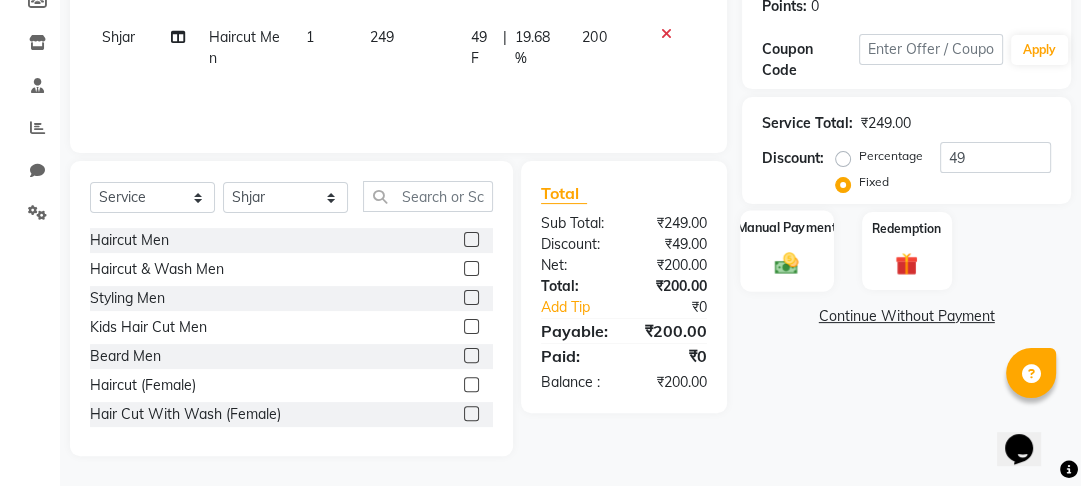 click on "Manual Payment" 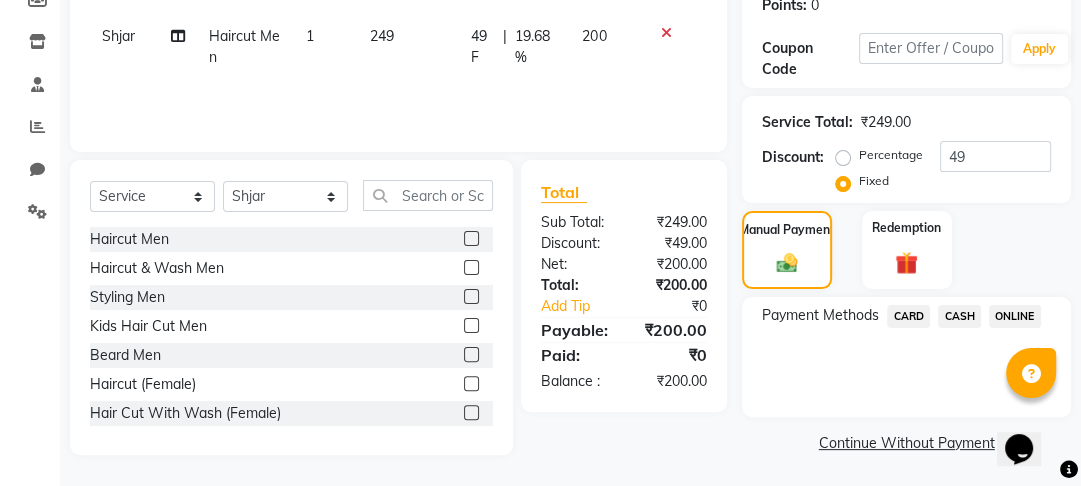 click on "CASH" 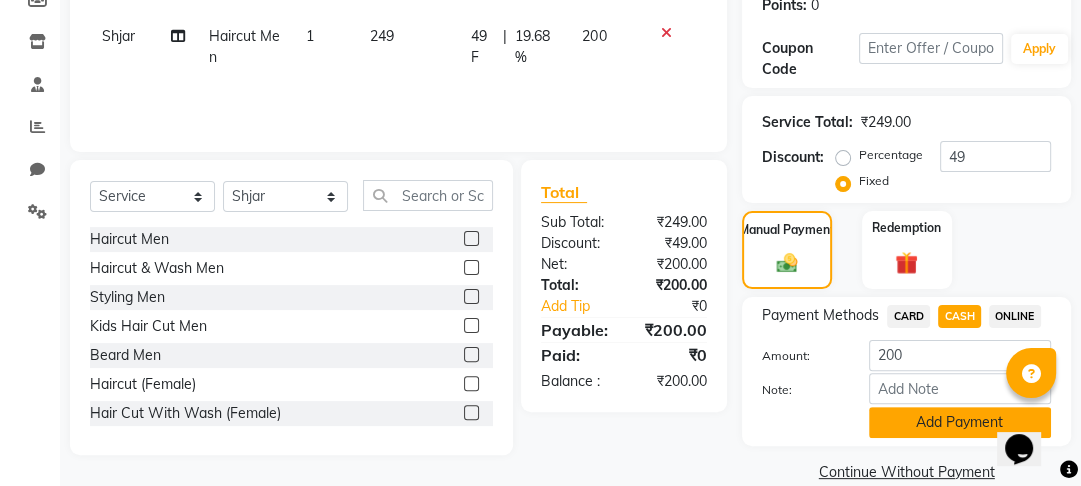 click on "Add Payment" 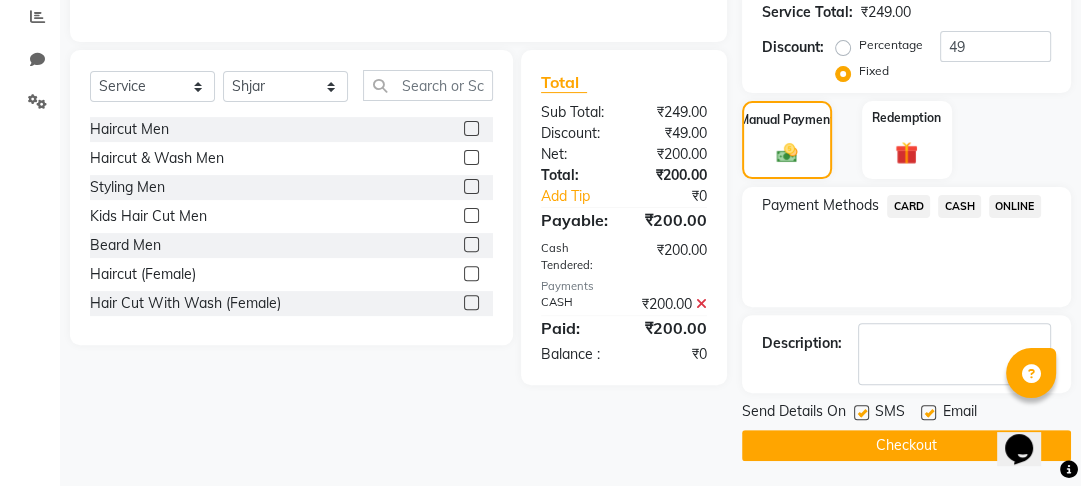 scroll, scrollTop: 429, scrollLeft: 0, axis: vertical 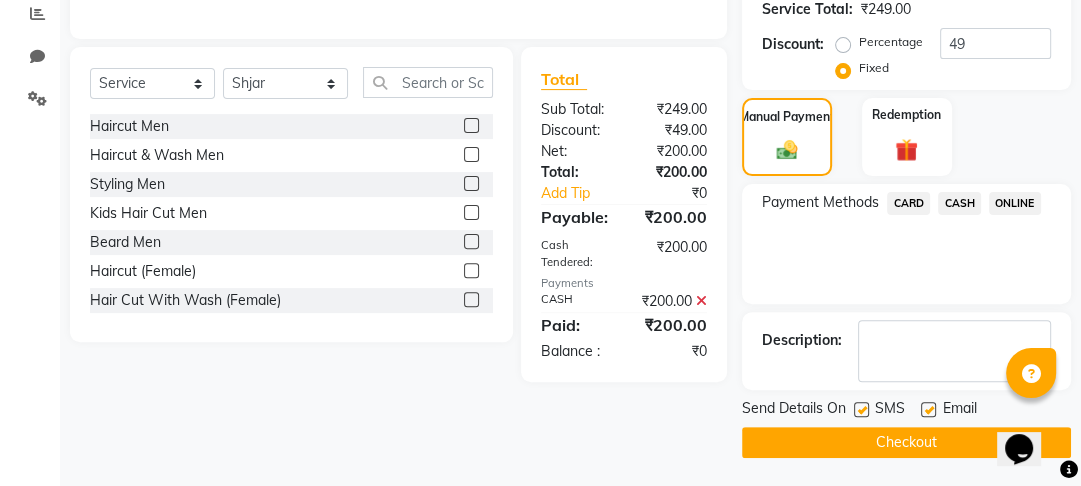 click on "Checkout" 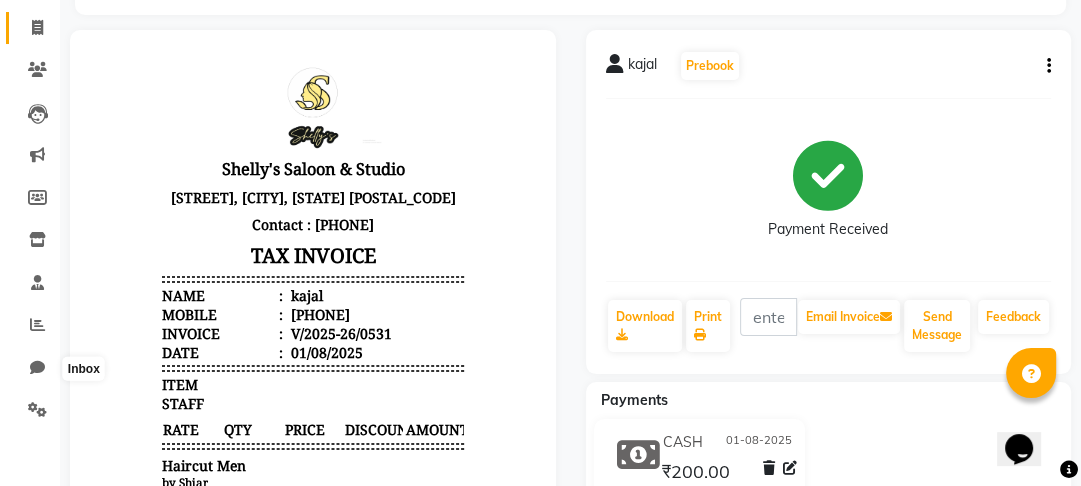 scroll, scrollTop: 80, scrollLeft: 0, axis: vertical 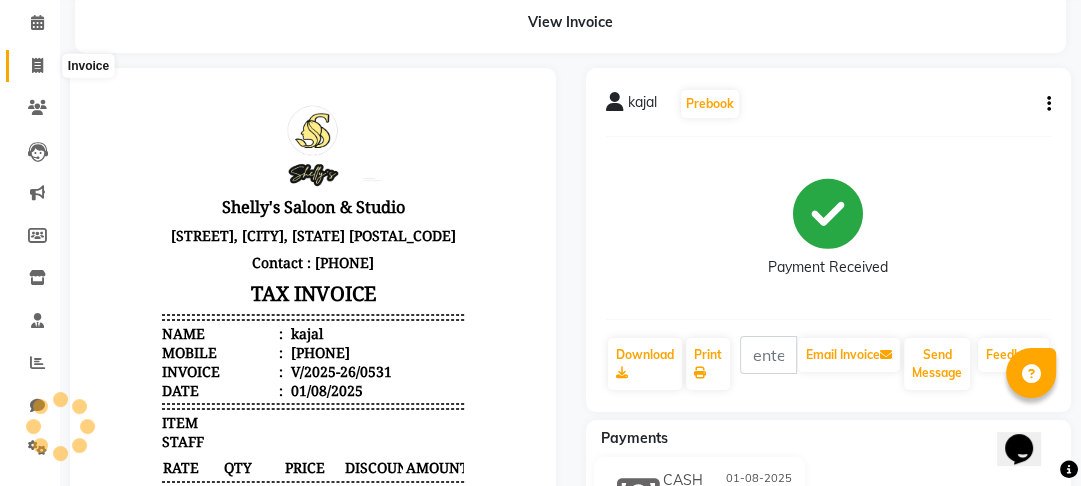 click 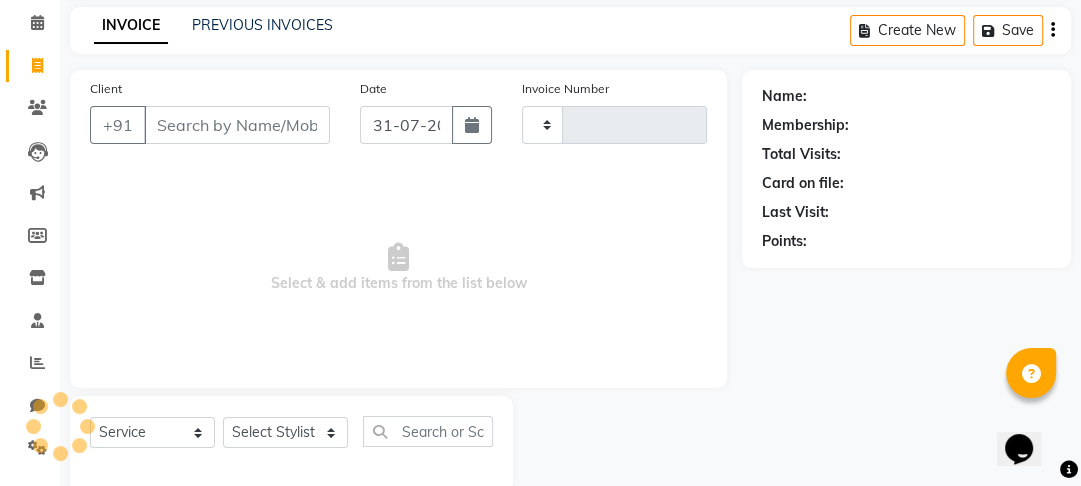 type on "0532" 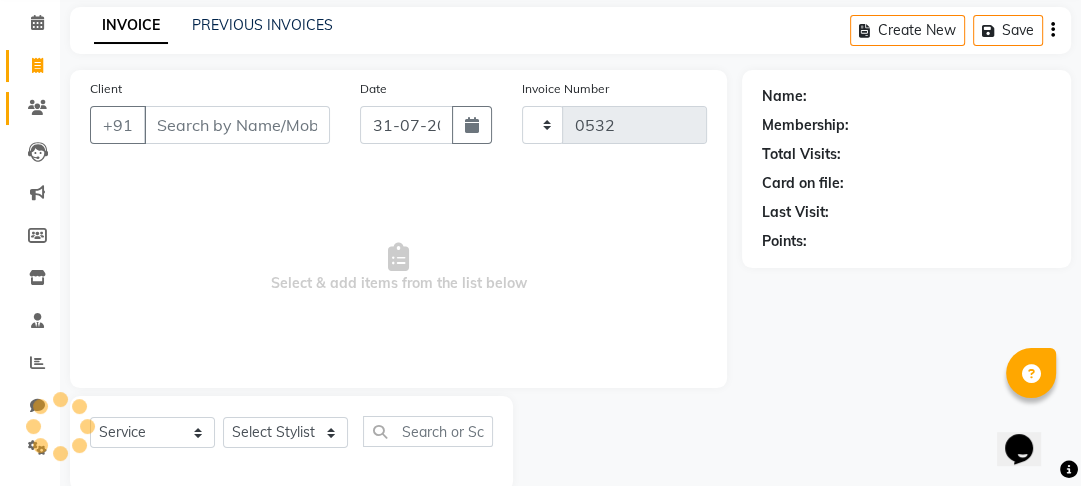 scroll, scrollTop: 116, scrollLeft: 0, axis: vertical 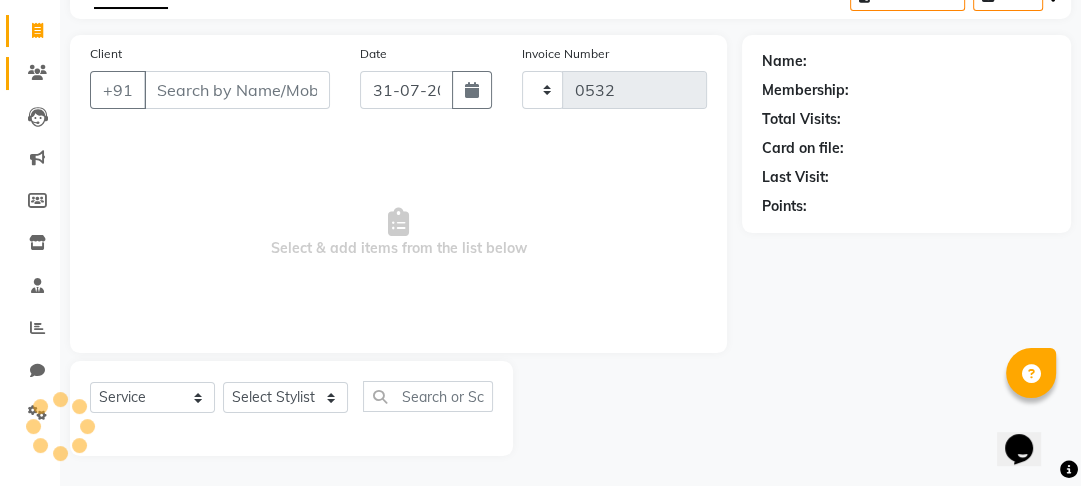 select on "7536" 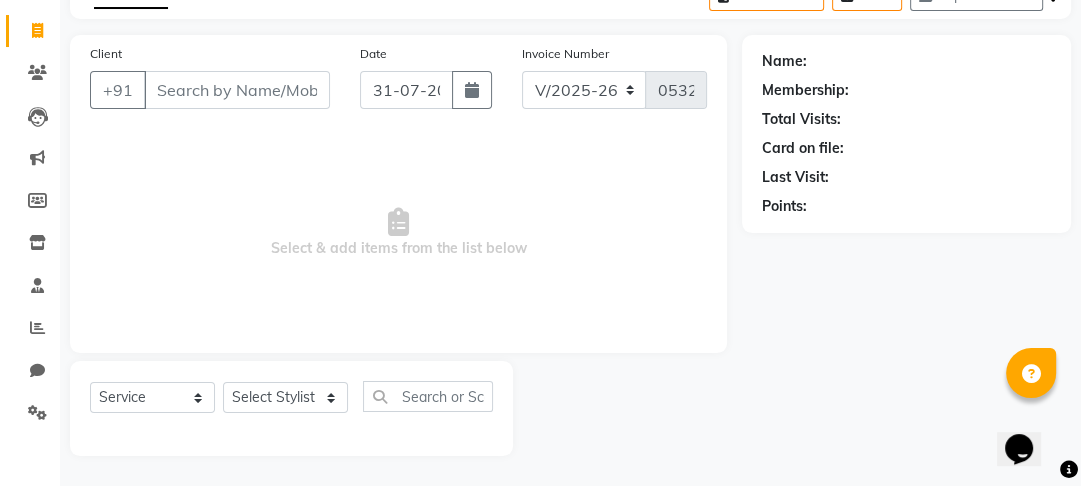 click on "Client" at bounding box center (237, 90) 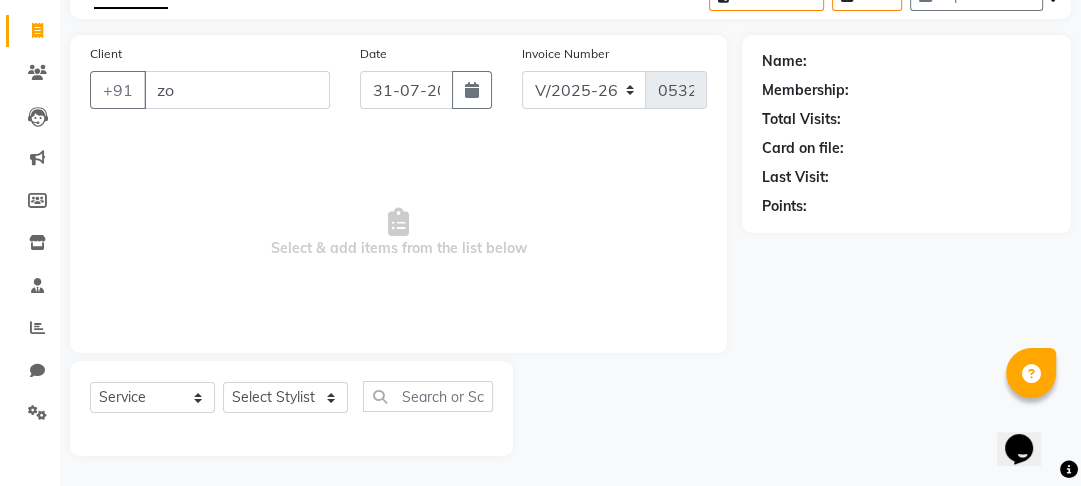 type on "z" 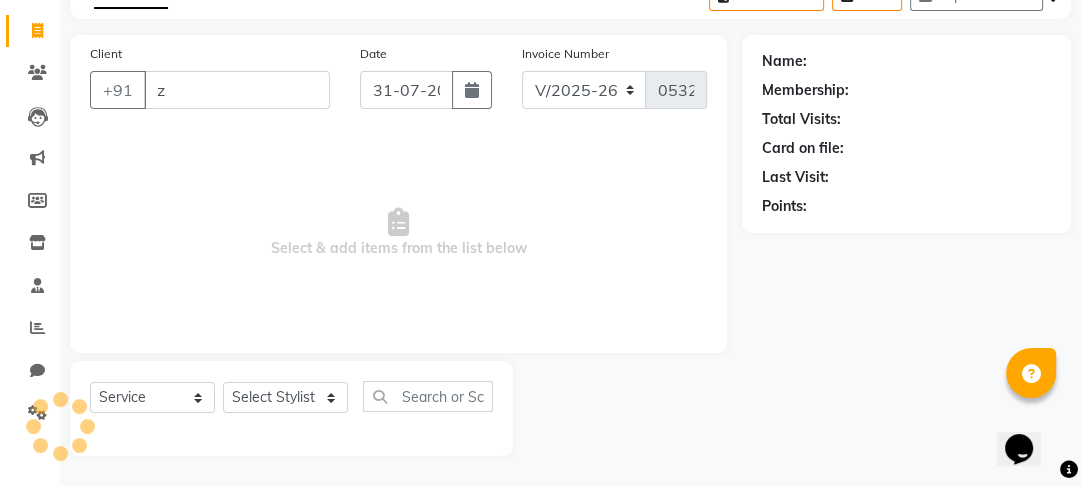 type 